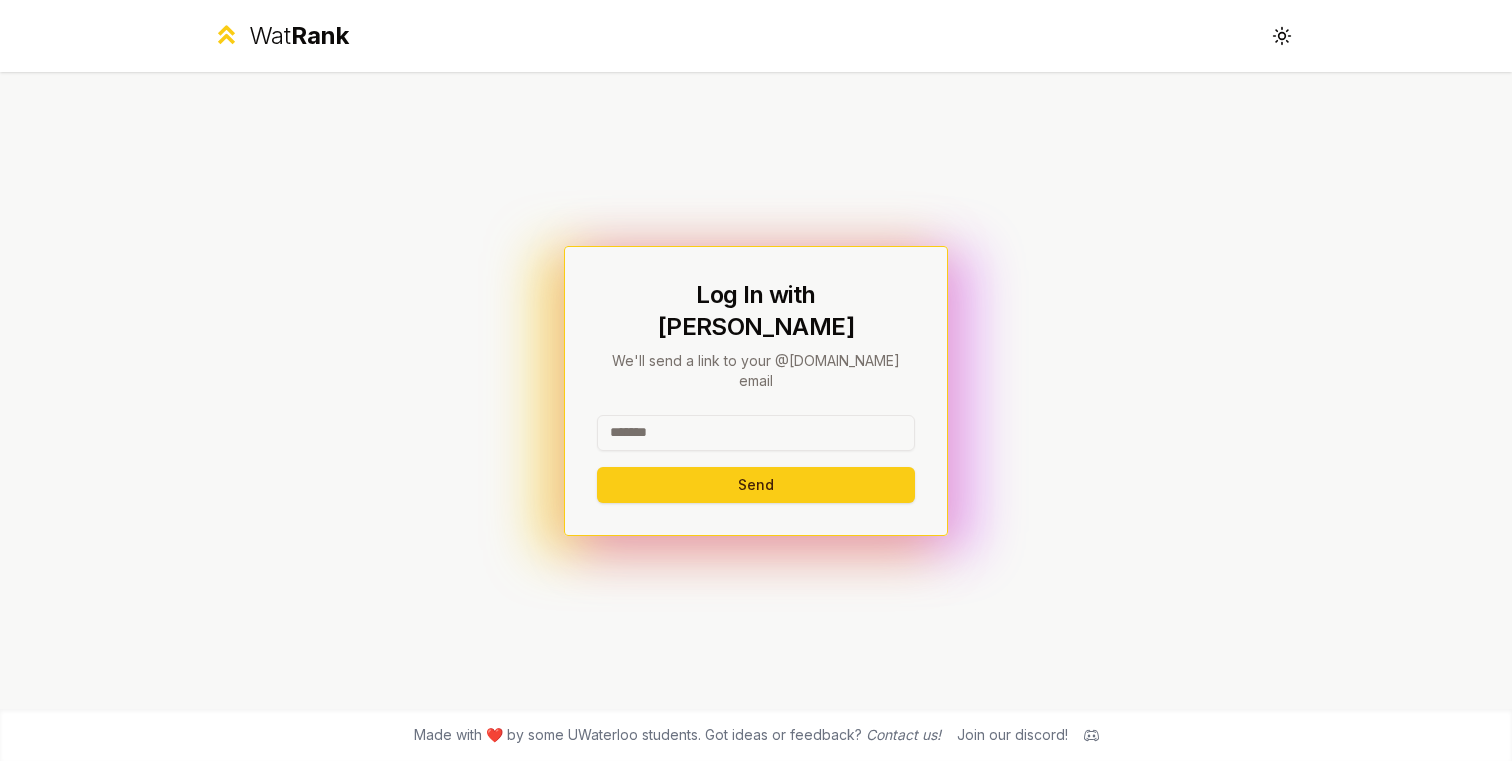 scroll, scrollTop: 0, scrollLeft: 0, axis: both 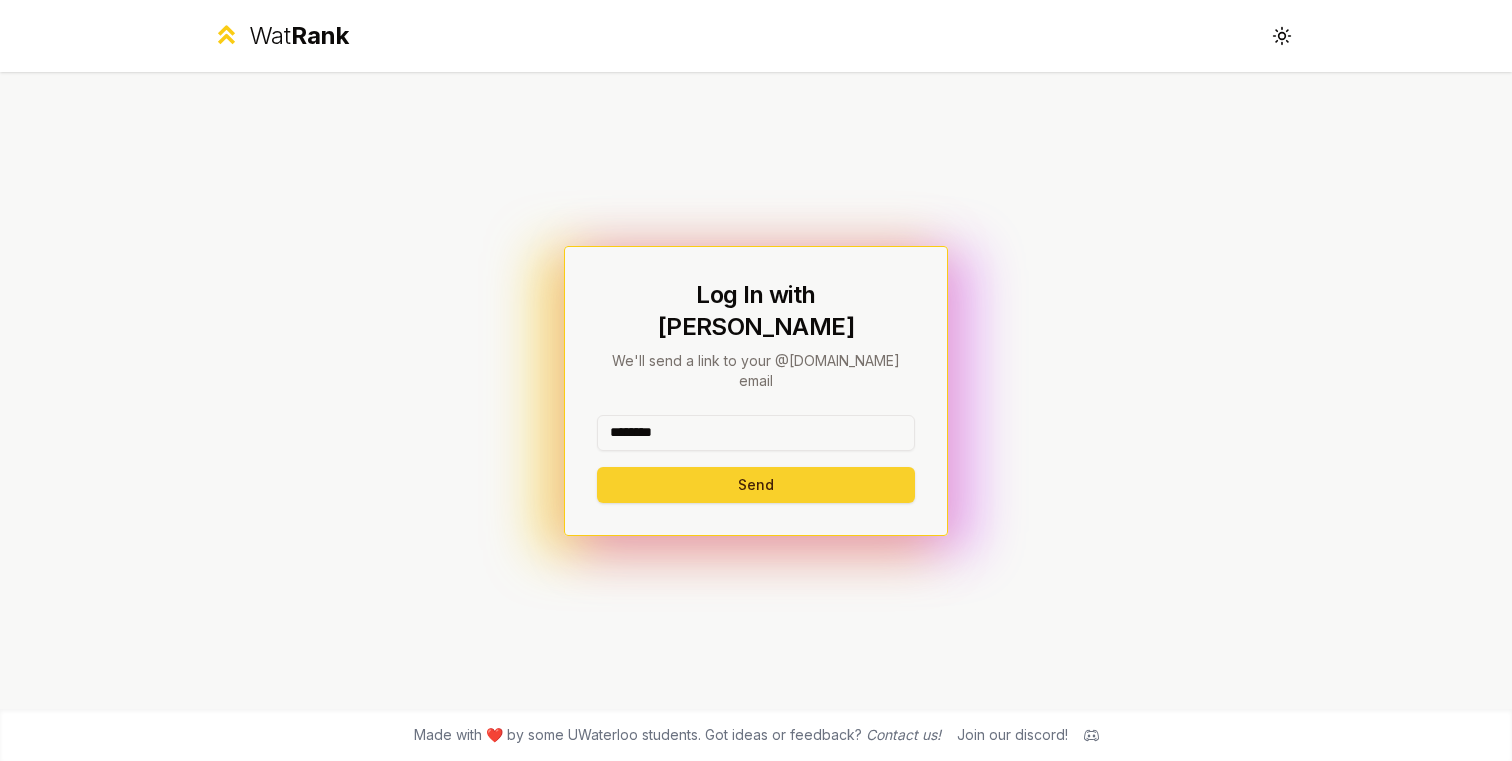 click on "Send" at bounding box center (756, 485) 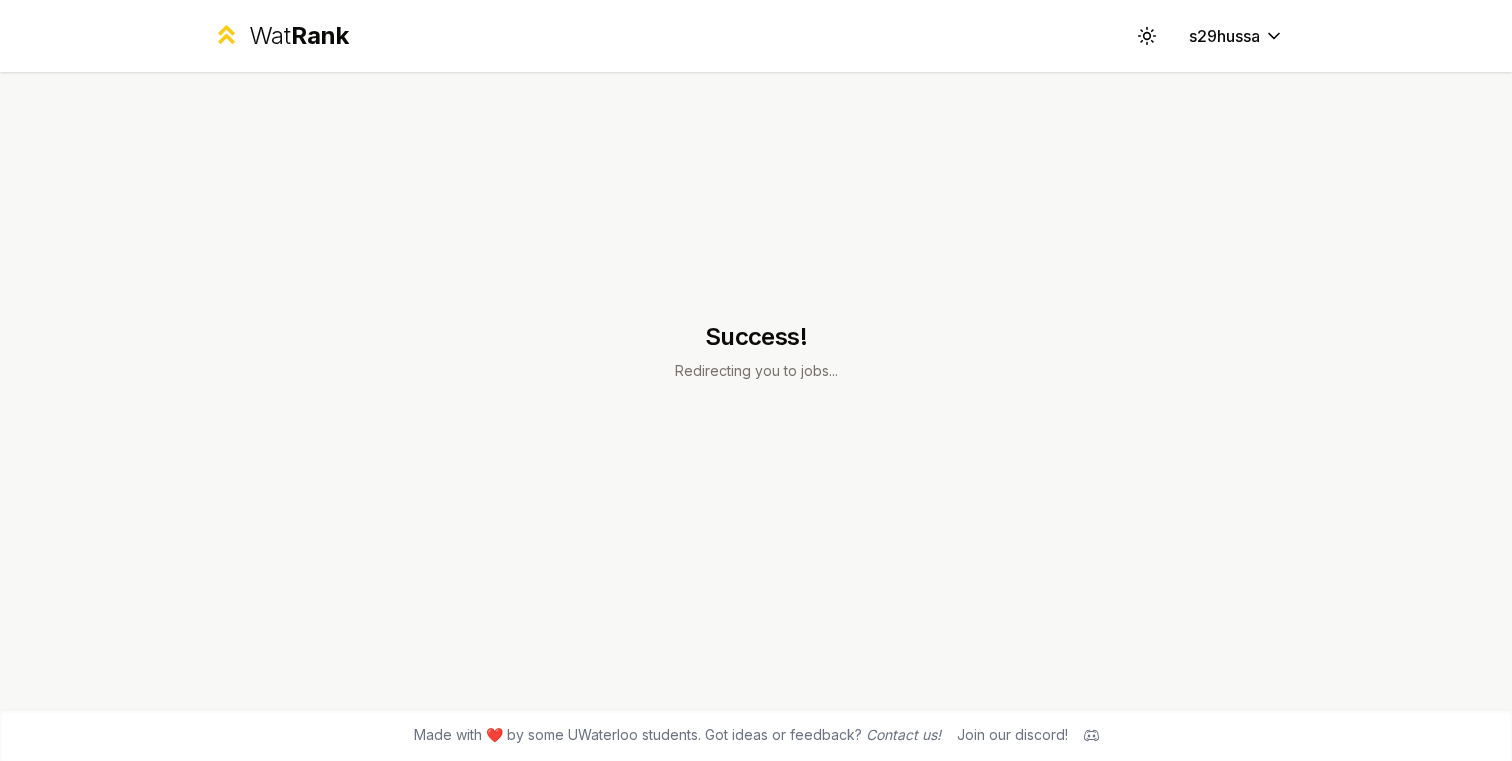scroll, scrollTop: 0, scrollLeft: 0, axis: both 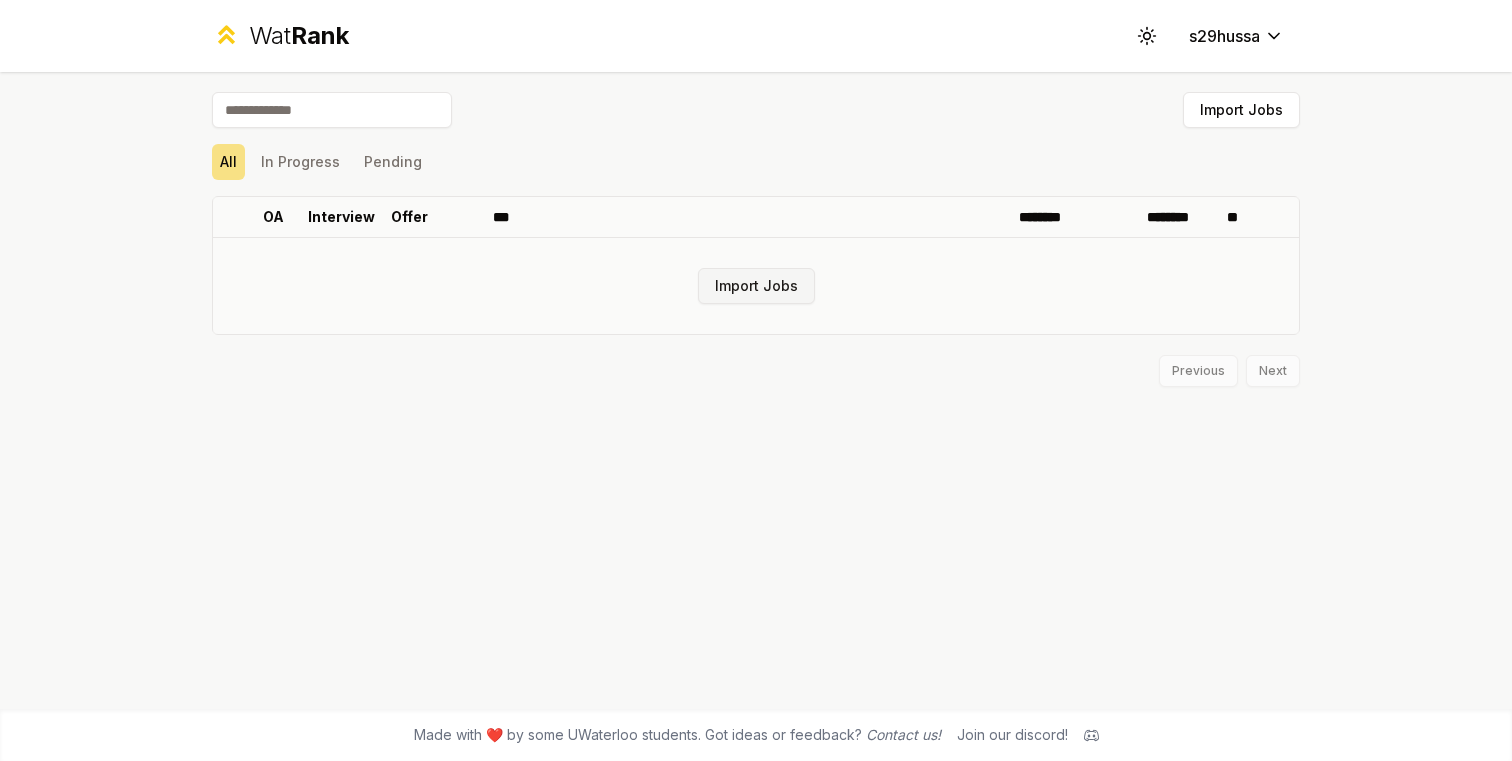 click on "Import Jobs" at bounding box center [756, 286] 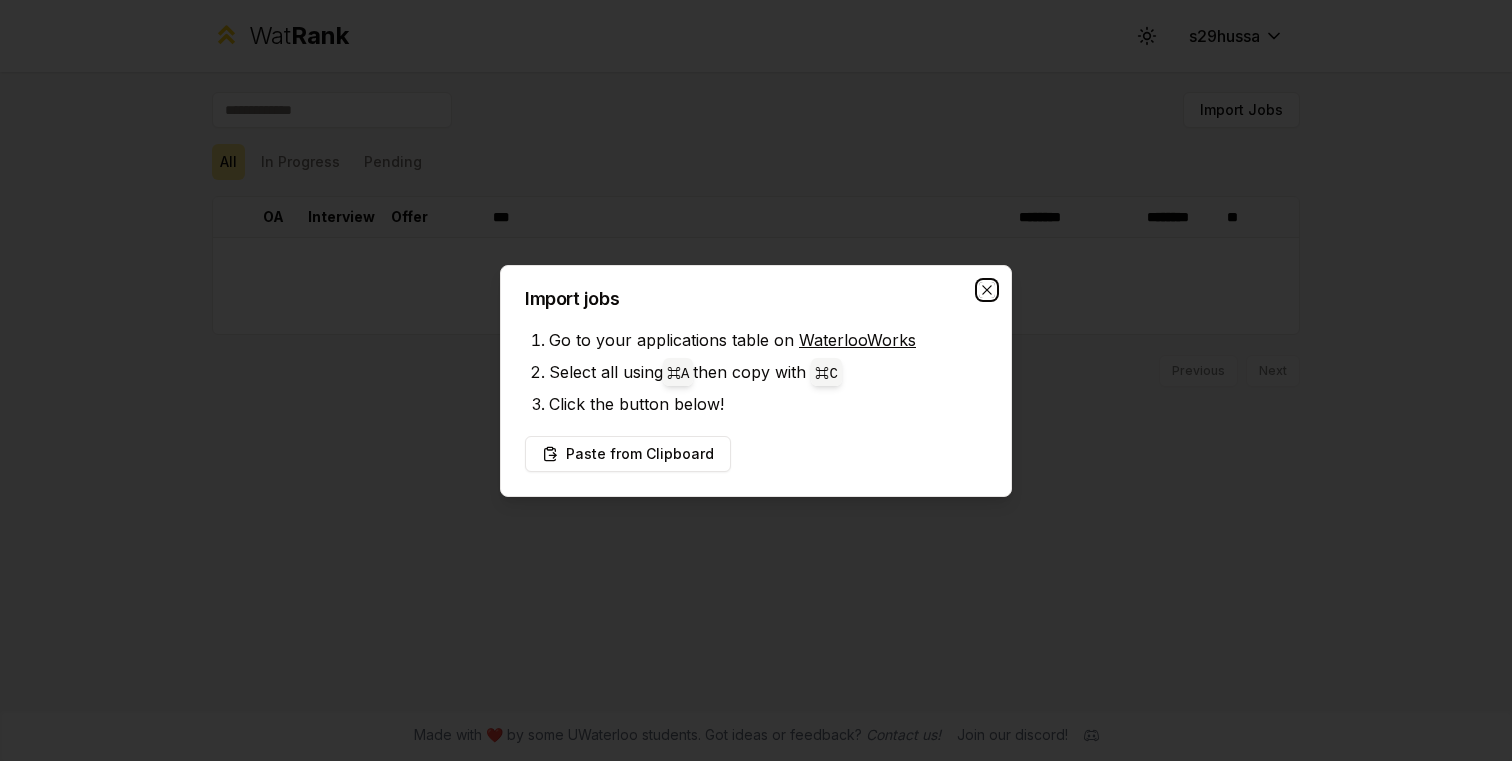 click 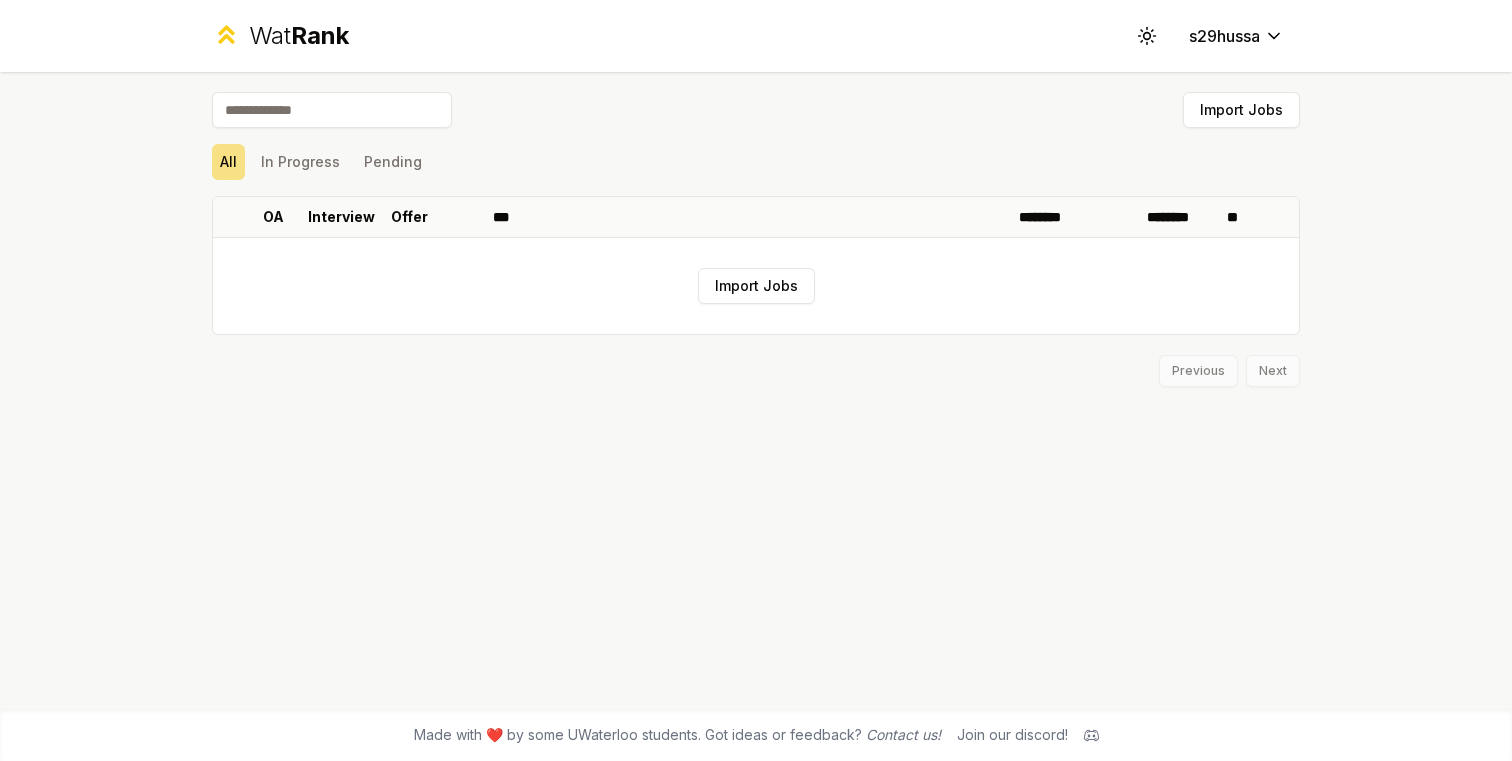 scroll, scrollTop: 0, scrollLeft: 0, axis: both 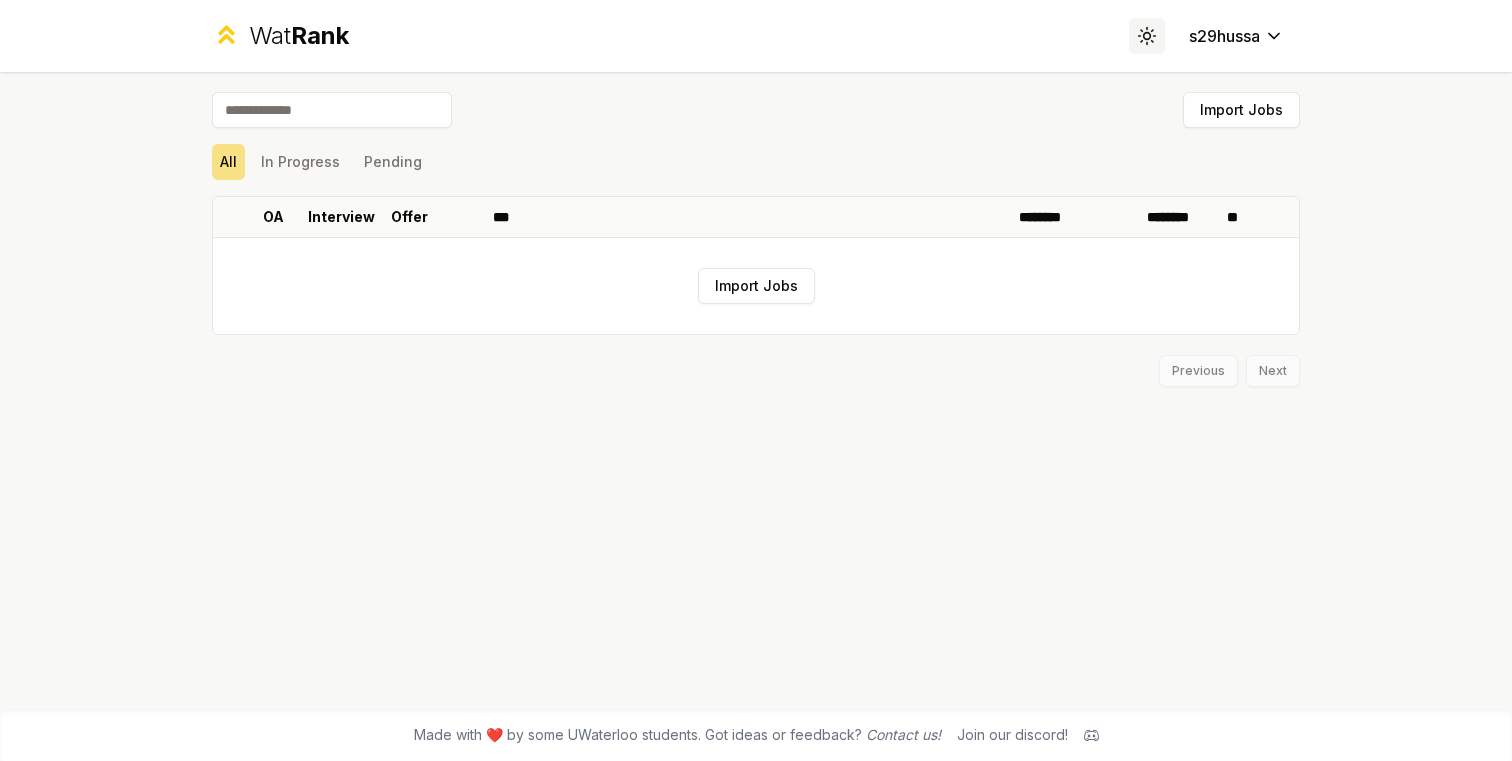 click on "Toggle theme" at bounding box center (1147, 36) 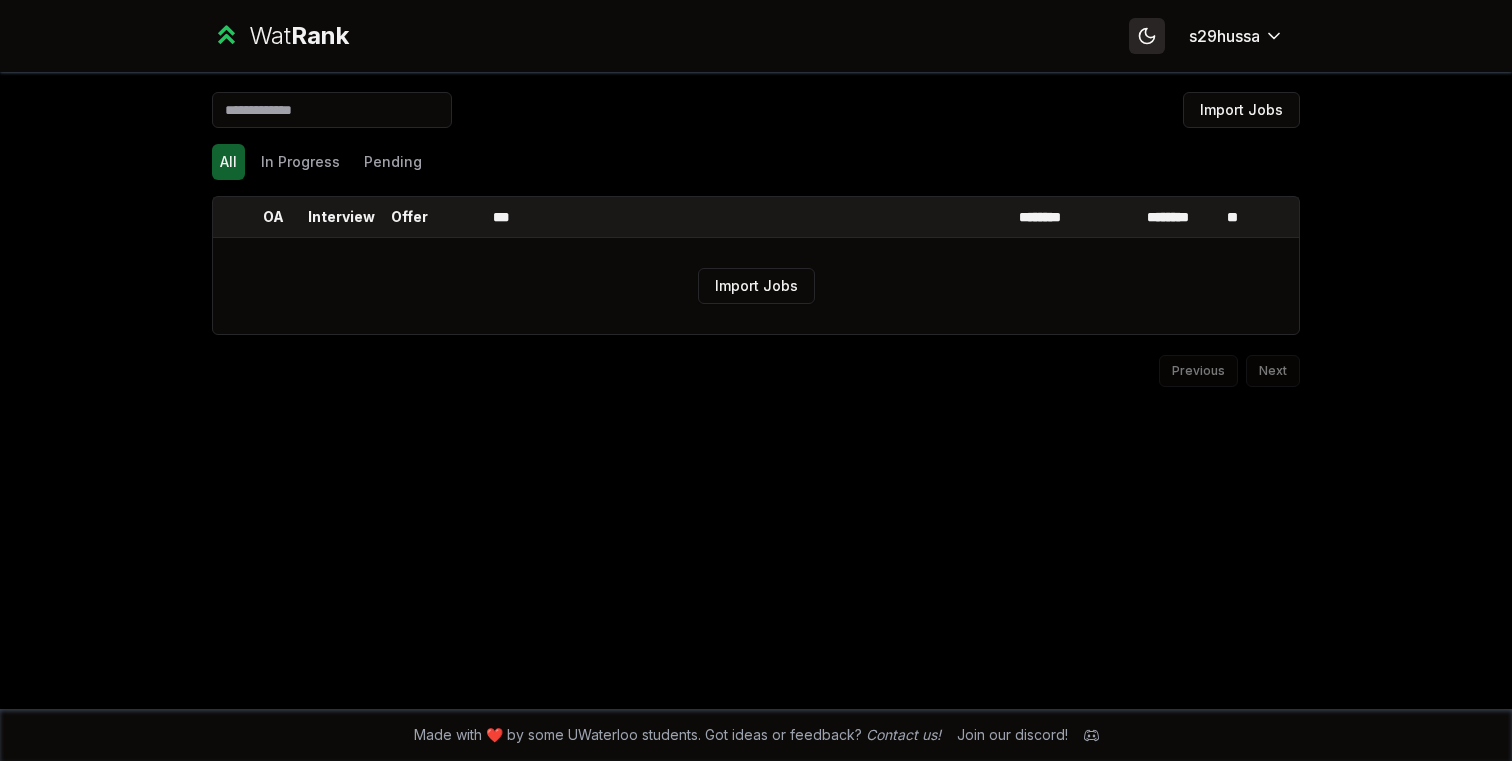 click on "Toggle theme" at bounding box center (1147, 36) 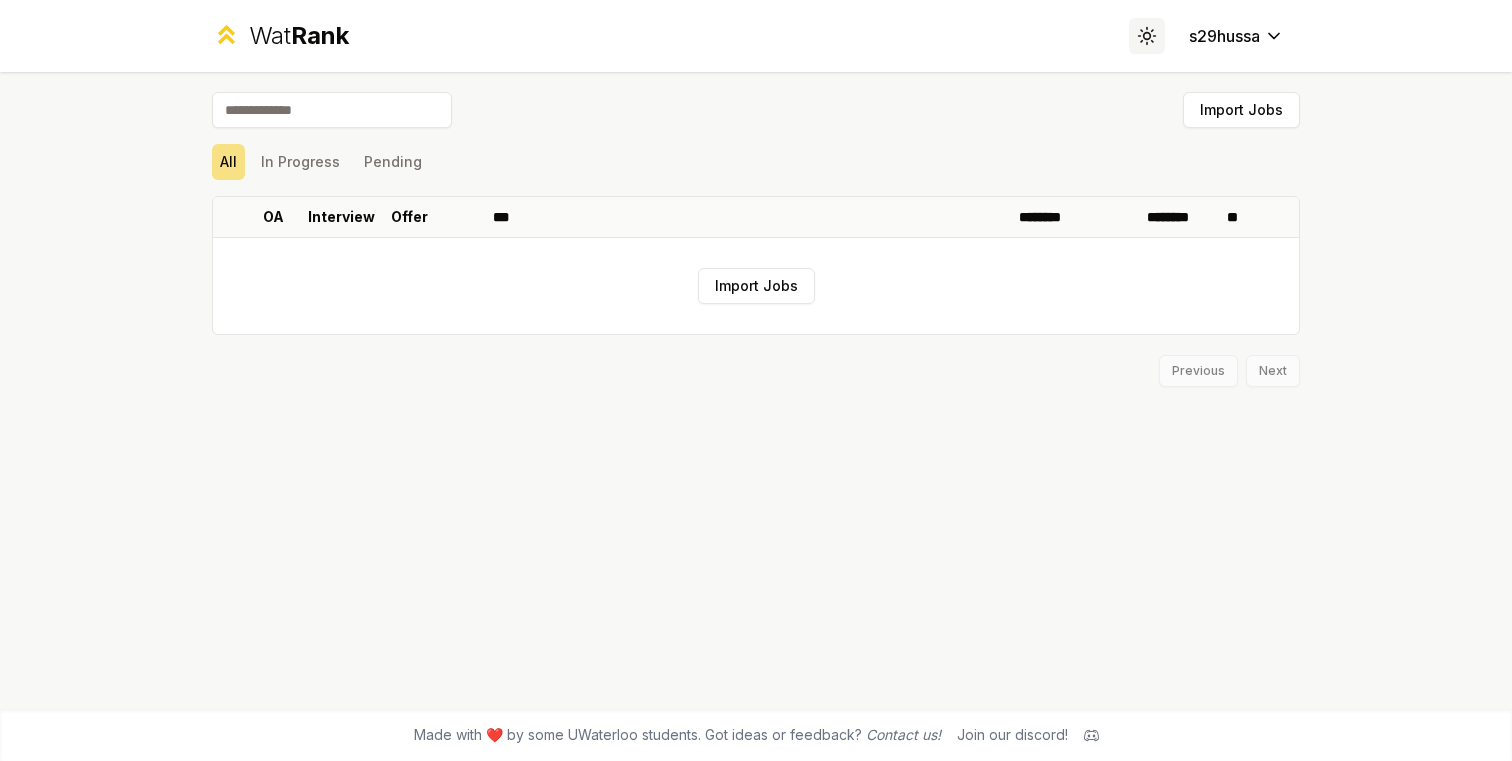 click on "Toggle theme" at bounding box center (1147, 36) 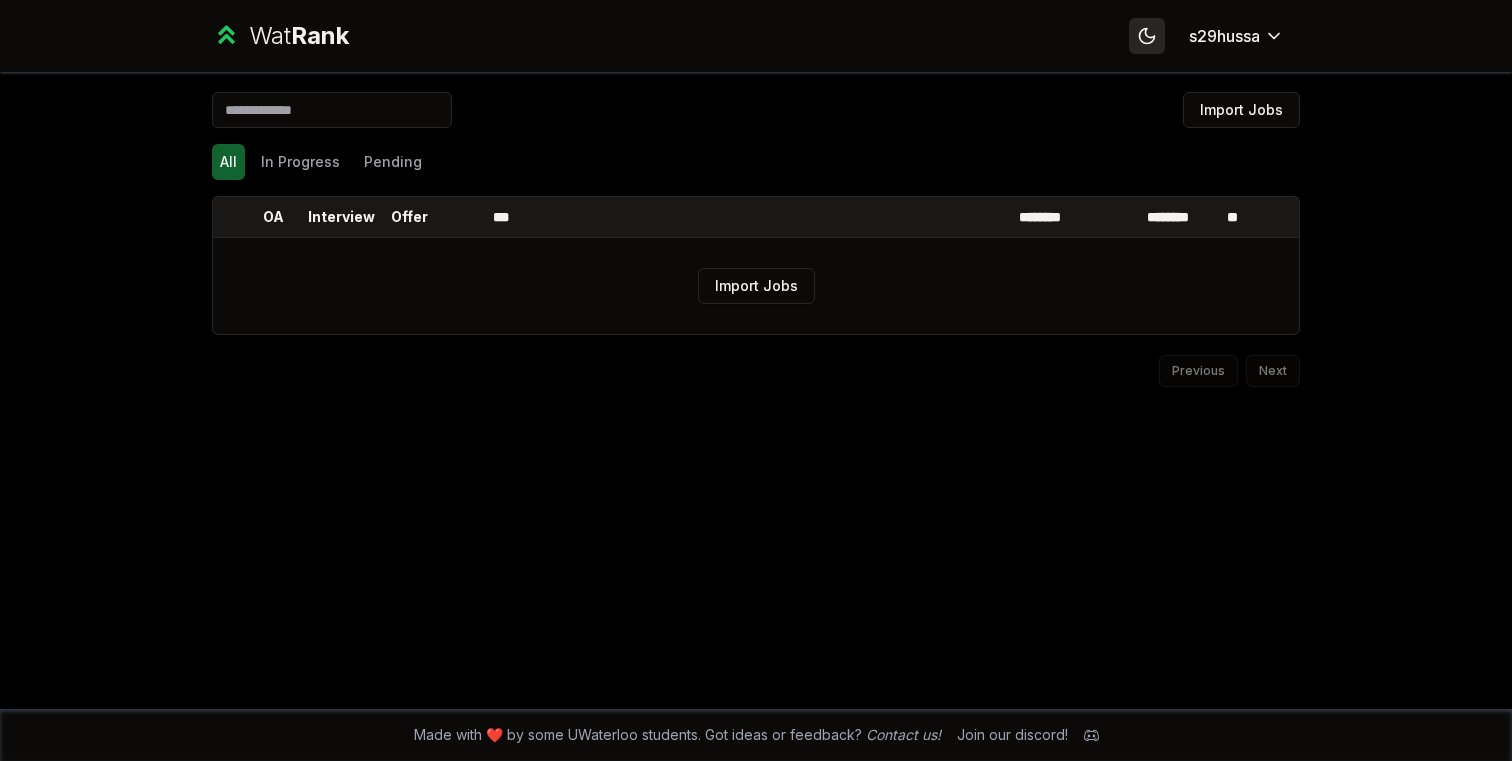 click on "Toggle theme" at bounding box center [1147, 36] 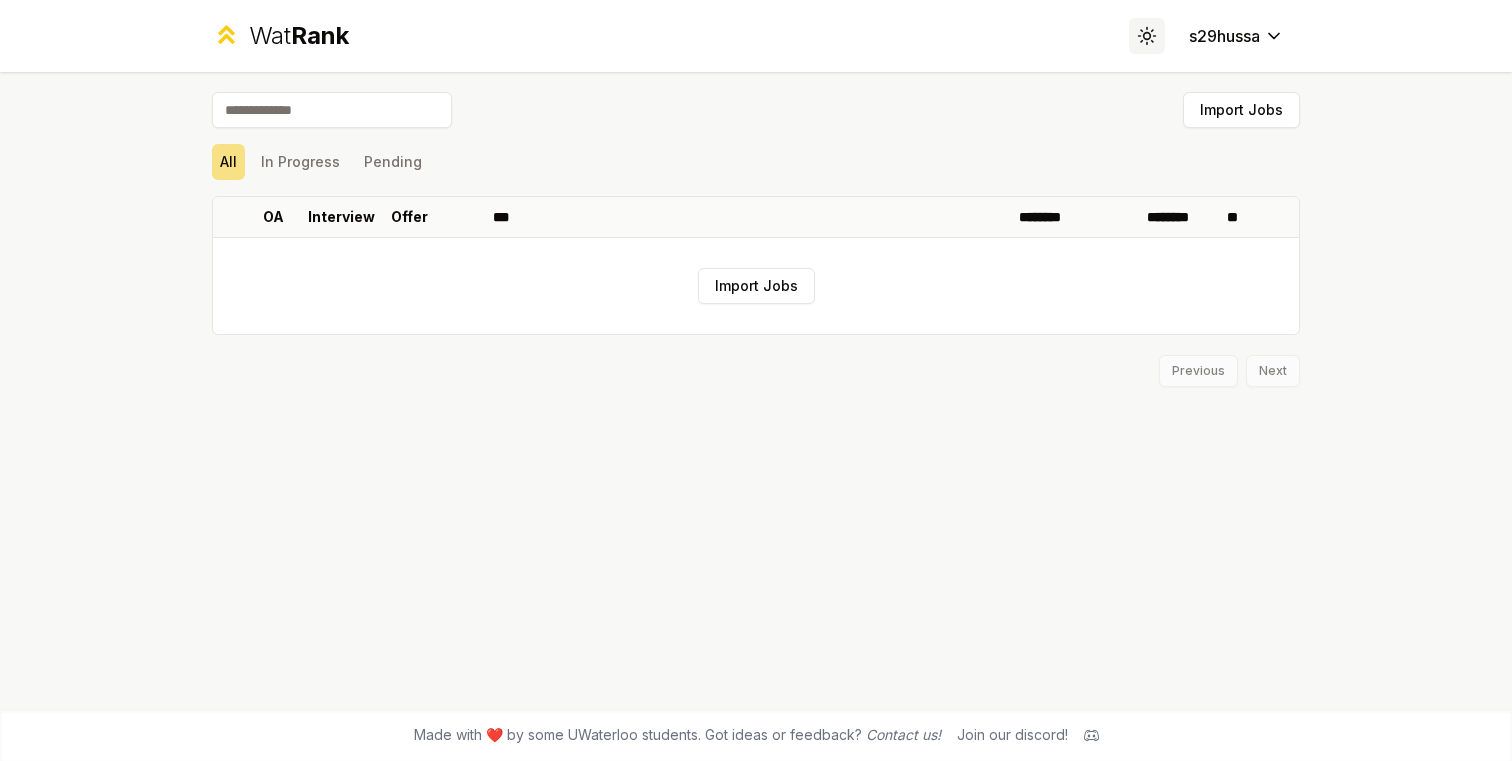 click on "Toggle theme" at bounding box center [1147, 36] 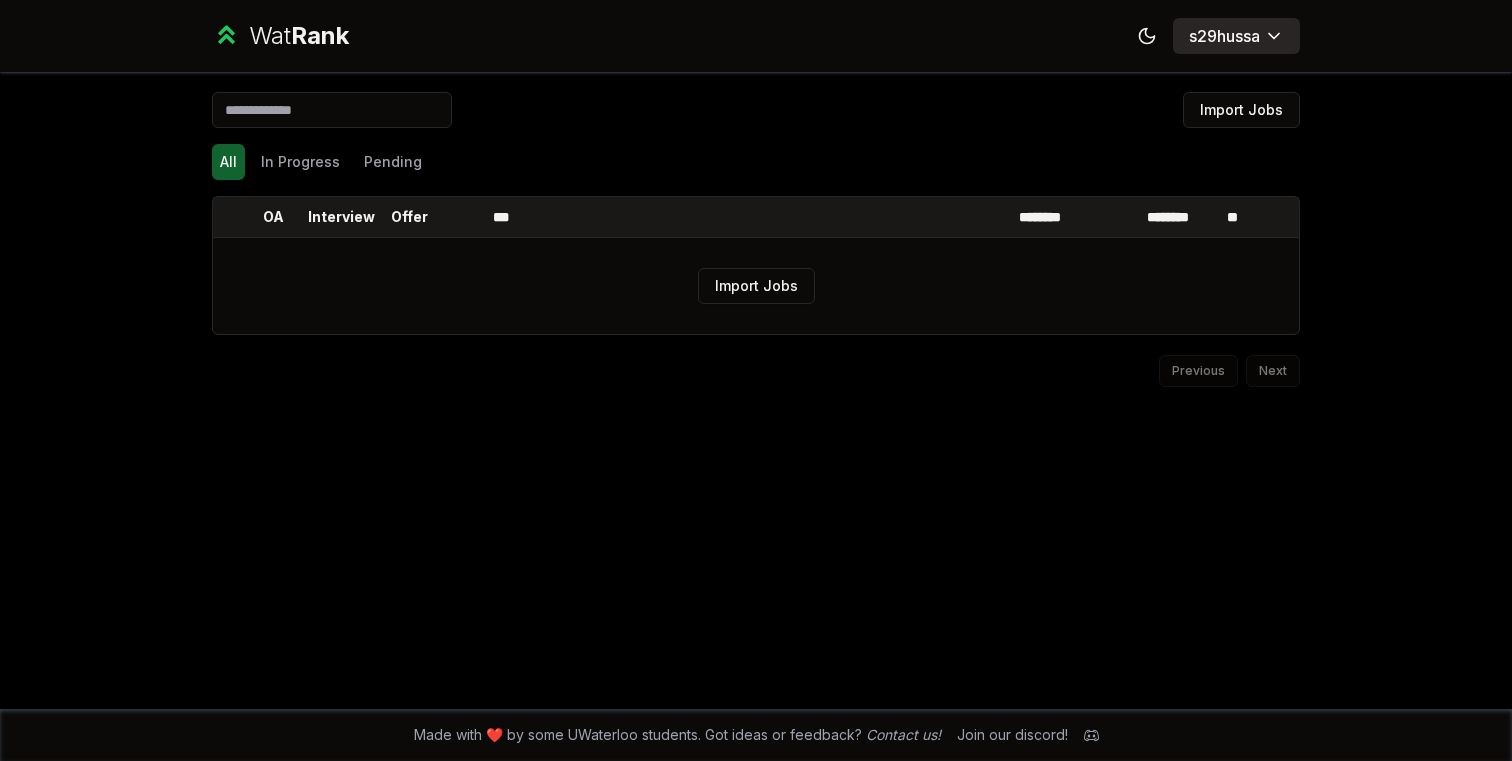 click on "Wat Rank Toggle theme s29hussa Import Jobs All In Progress Pending OA Interview Offer *** ******** ******** ** Import Jobs Previous Next Made with ❤️ by some UWaterloo students. Got ideas or feedback?   Contact us! Join our discord!" at bounding box center [756, 380] 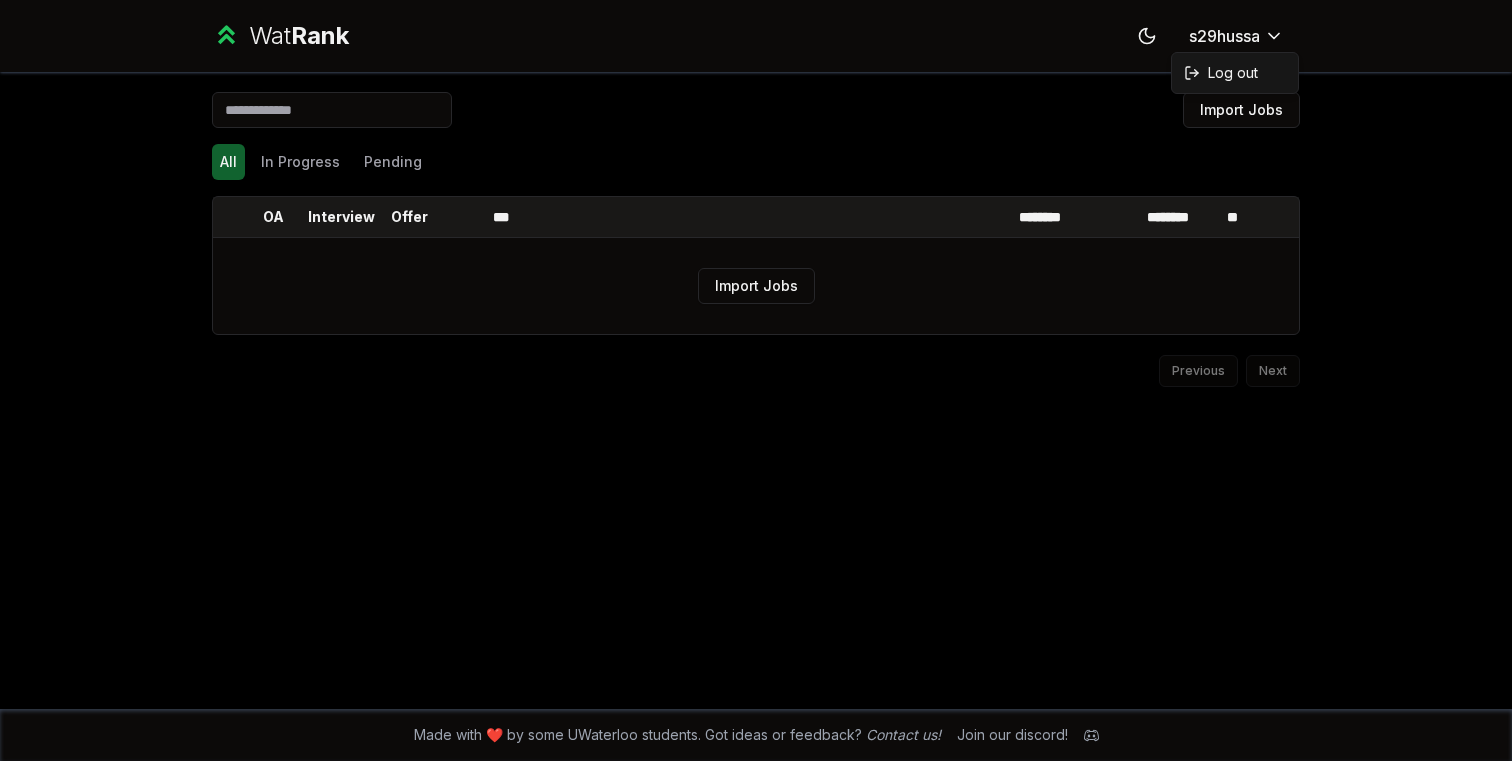 click on "Wat Rank Toggle theme s29hussa Import Jobs All In Progress Pending OA Interview Offer *** ******** ******** ** Import Jobs Previous Next Made with ❤️ by some UWaterloo students. Got ideas or feedback?   Contact us! Join our discord! Log out" at bounding box center [756, 380] 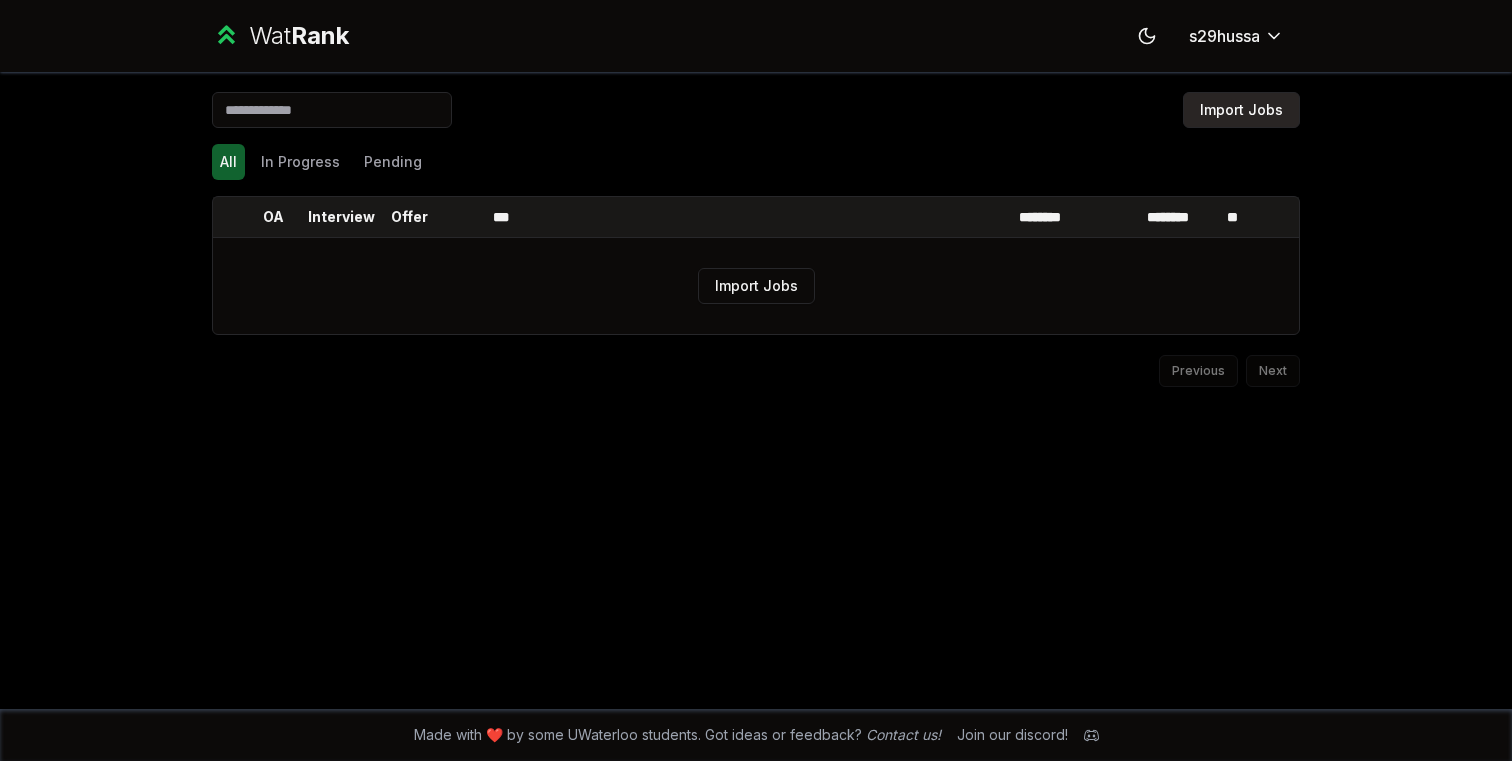 click on "Import Jobs" at bounding box center [1241, 110] 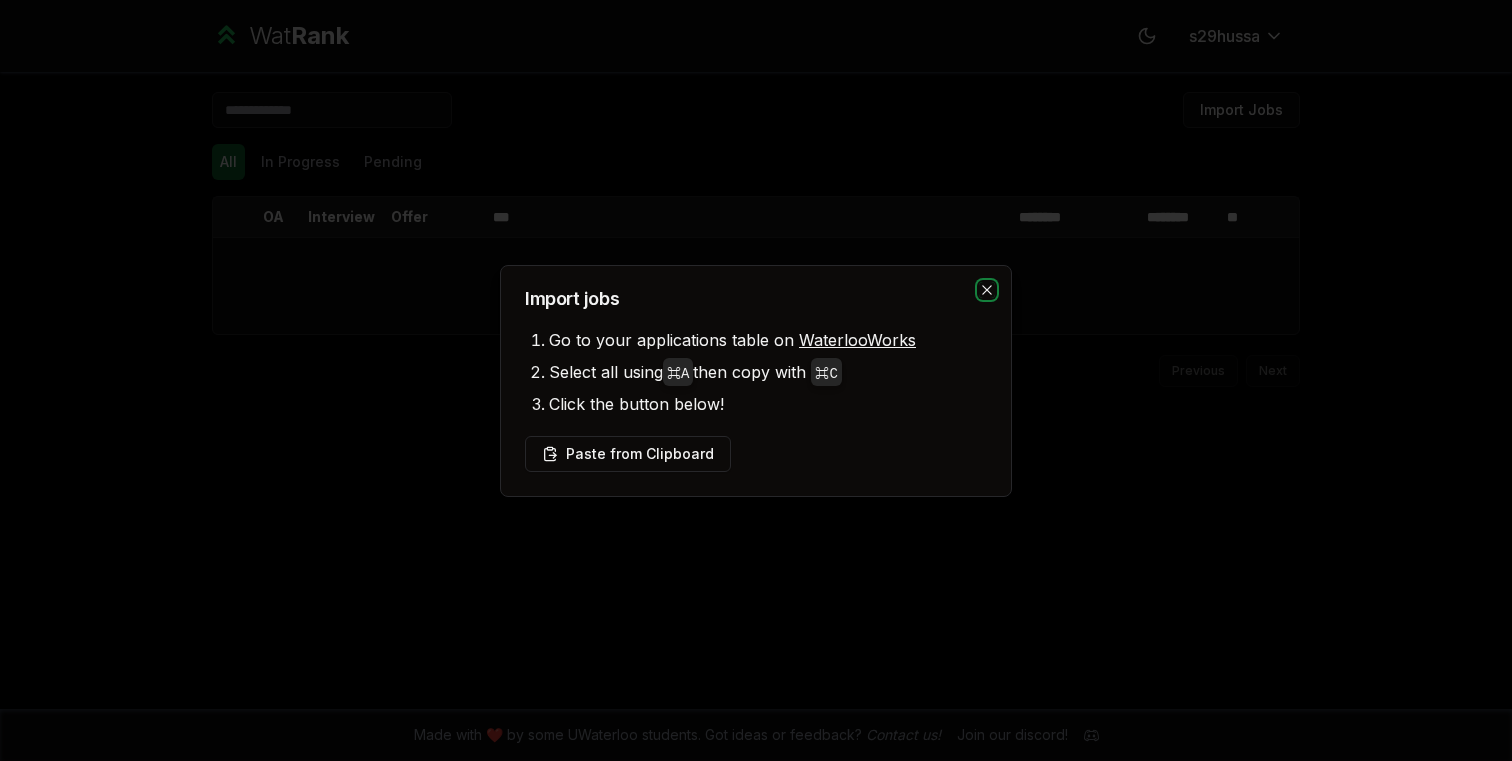 click 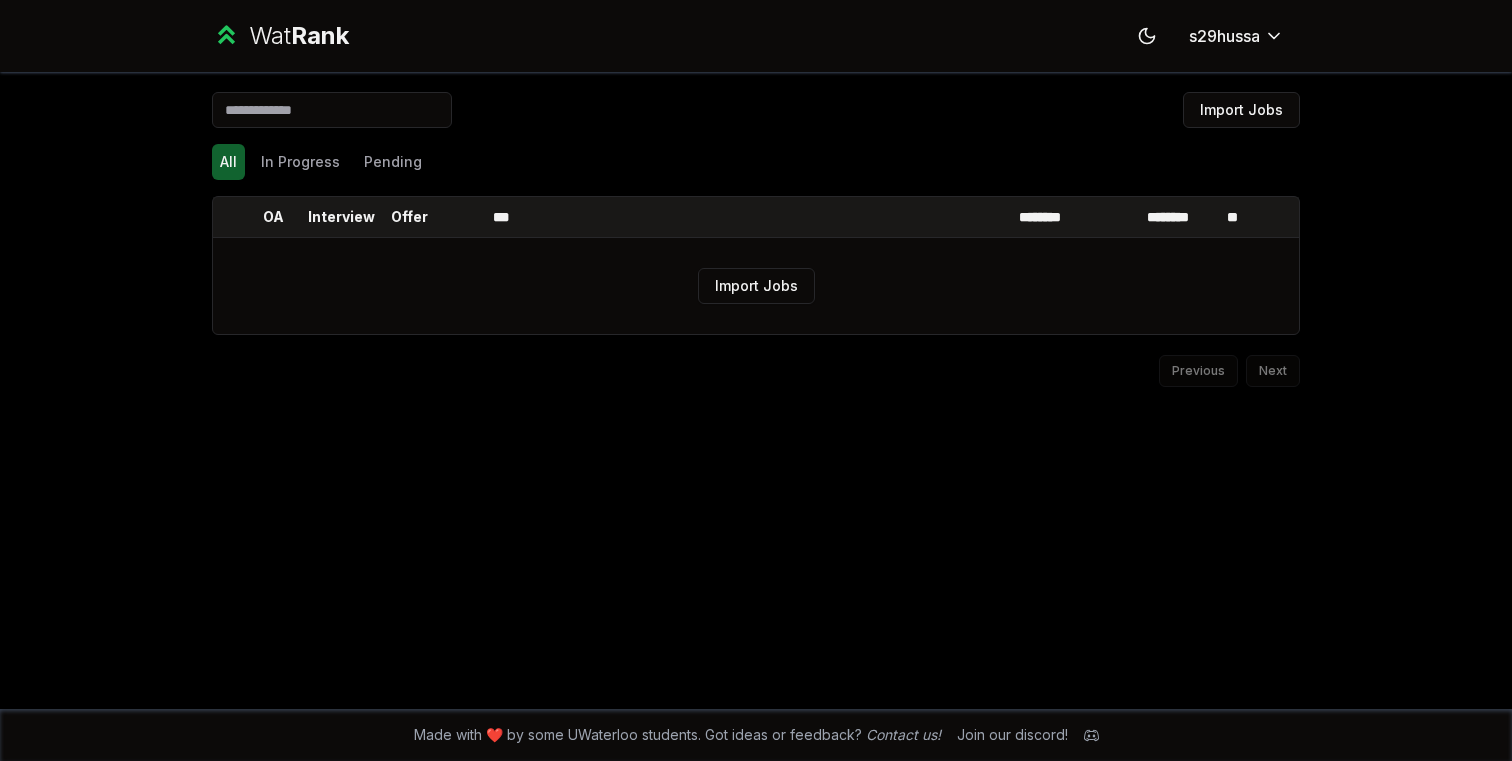 click on "Previous Next" at bounding box center (756, 361) 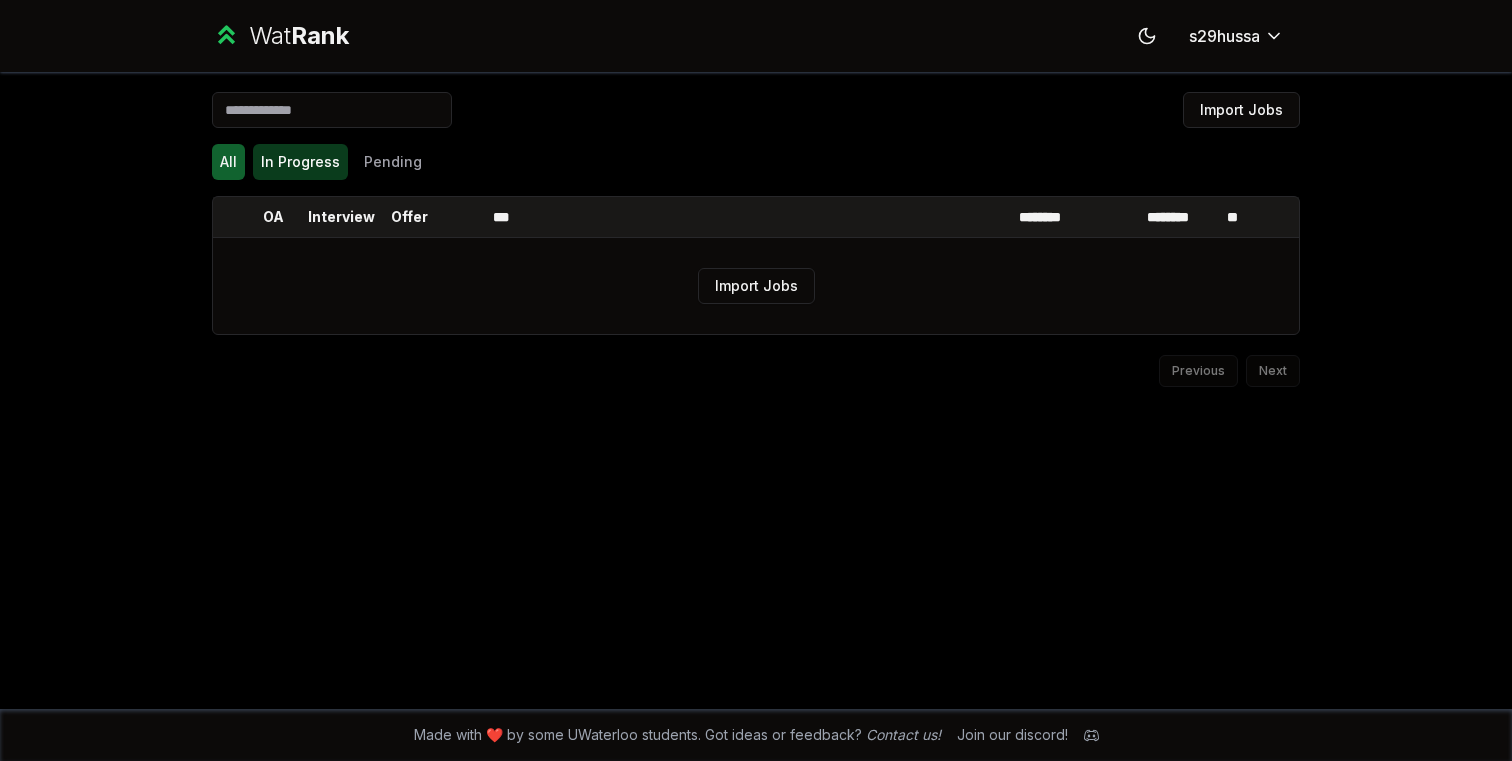 click on "In Progress" at bounding box center [300, 162] 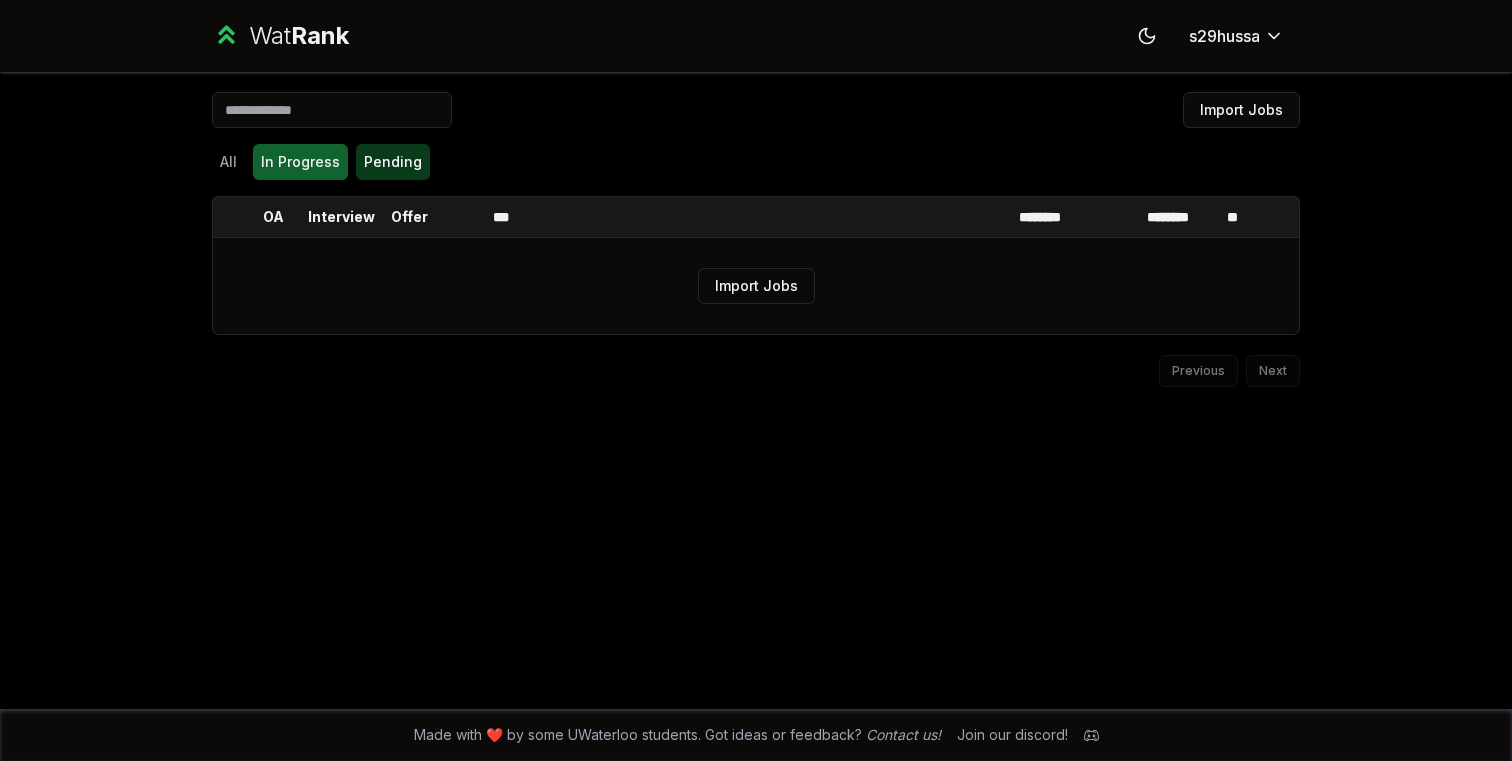 click on "Pending" at bounding box center (393, 162) 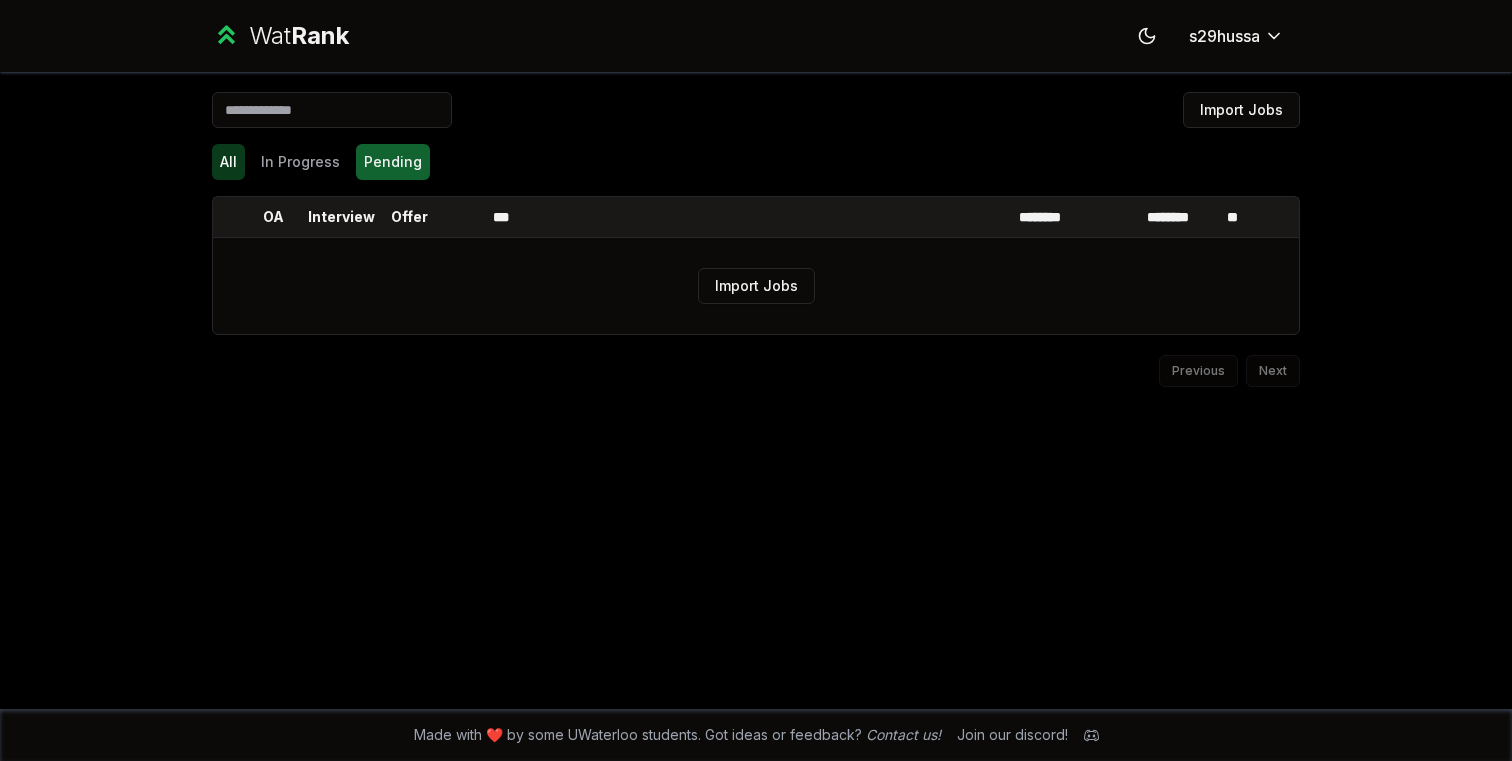 click on "All" at bounding box center [228, 162] 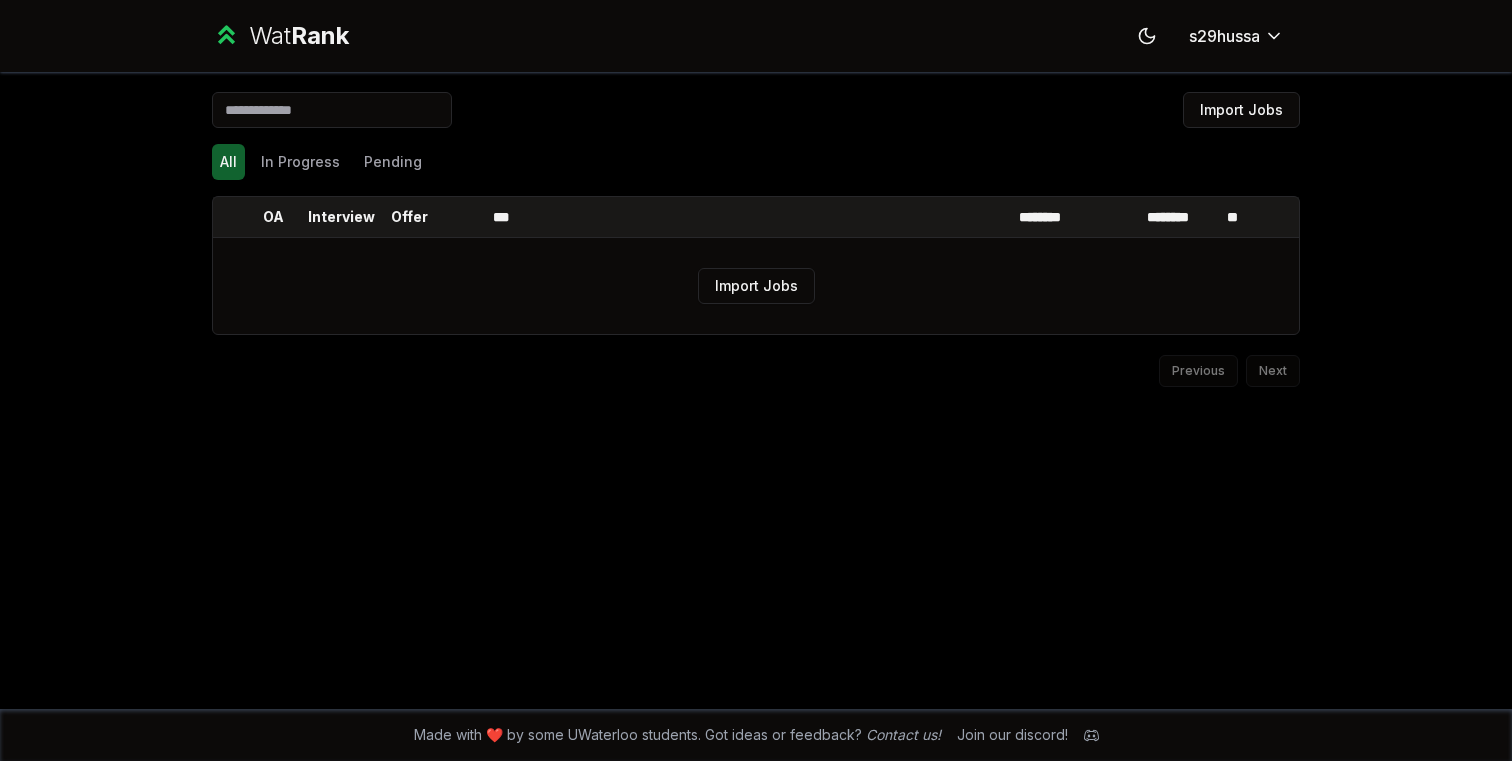 click at bounding box center (332, 110) 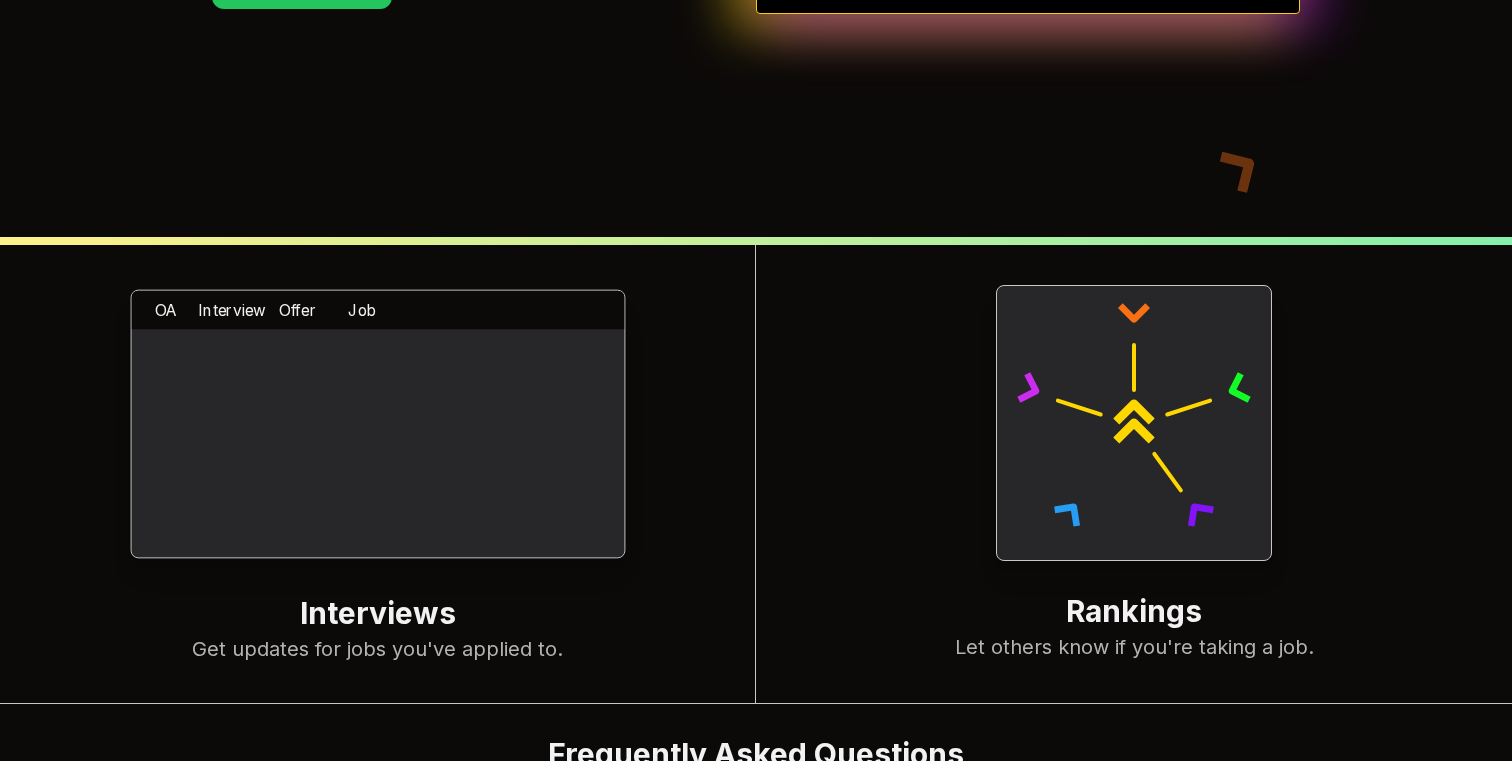 scroll, scrollTop: 0, scrollLeft: 0, axis: both 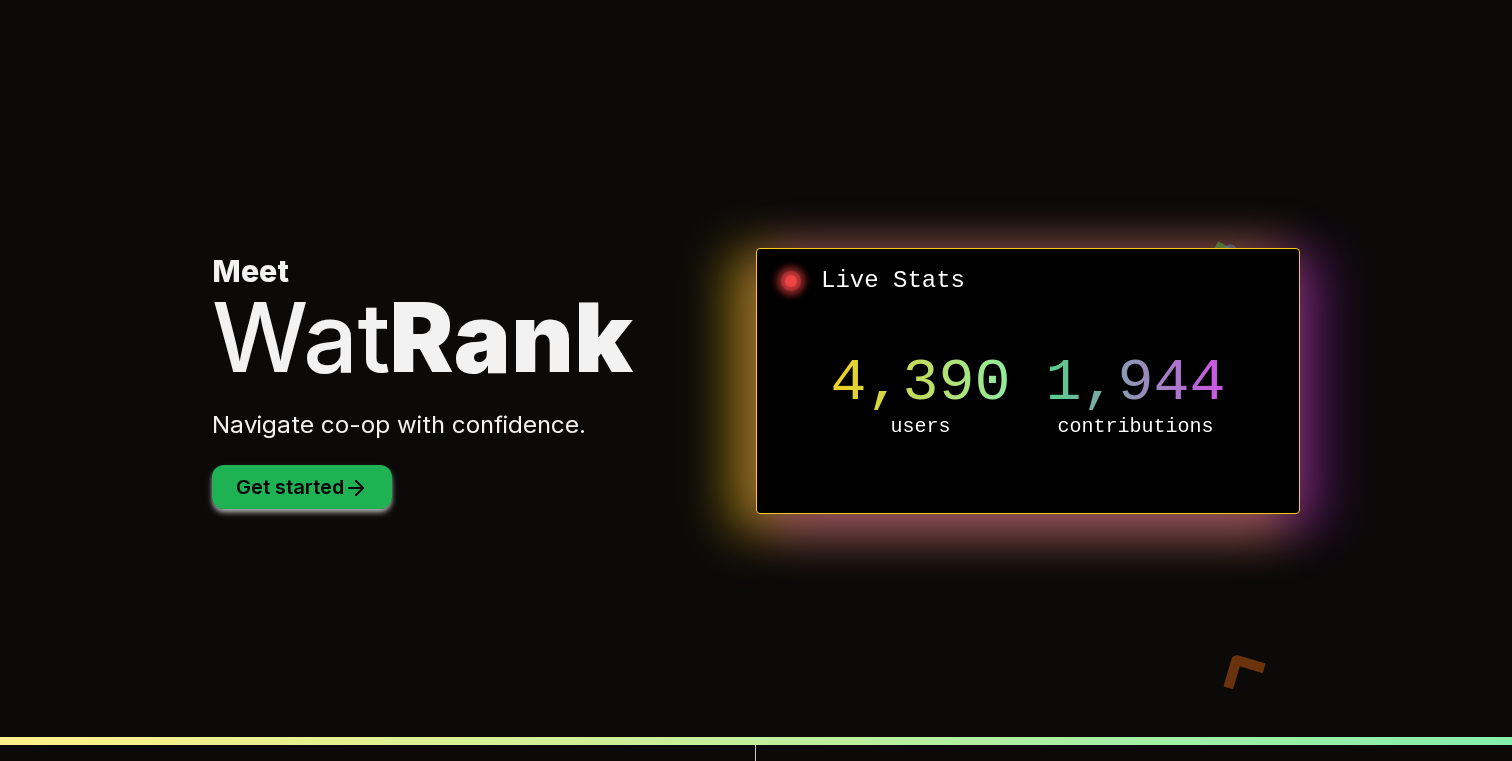 click on "Get started" at bounding box center (302, 487) 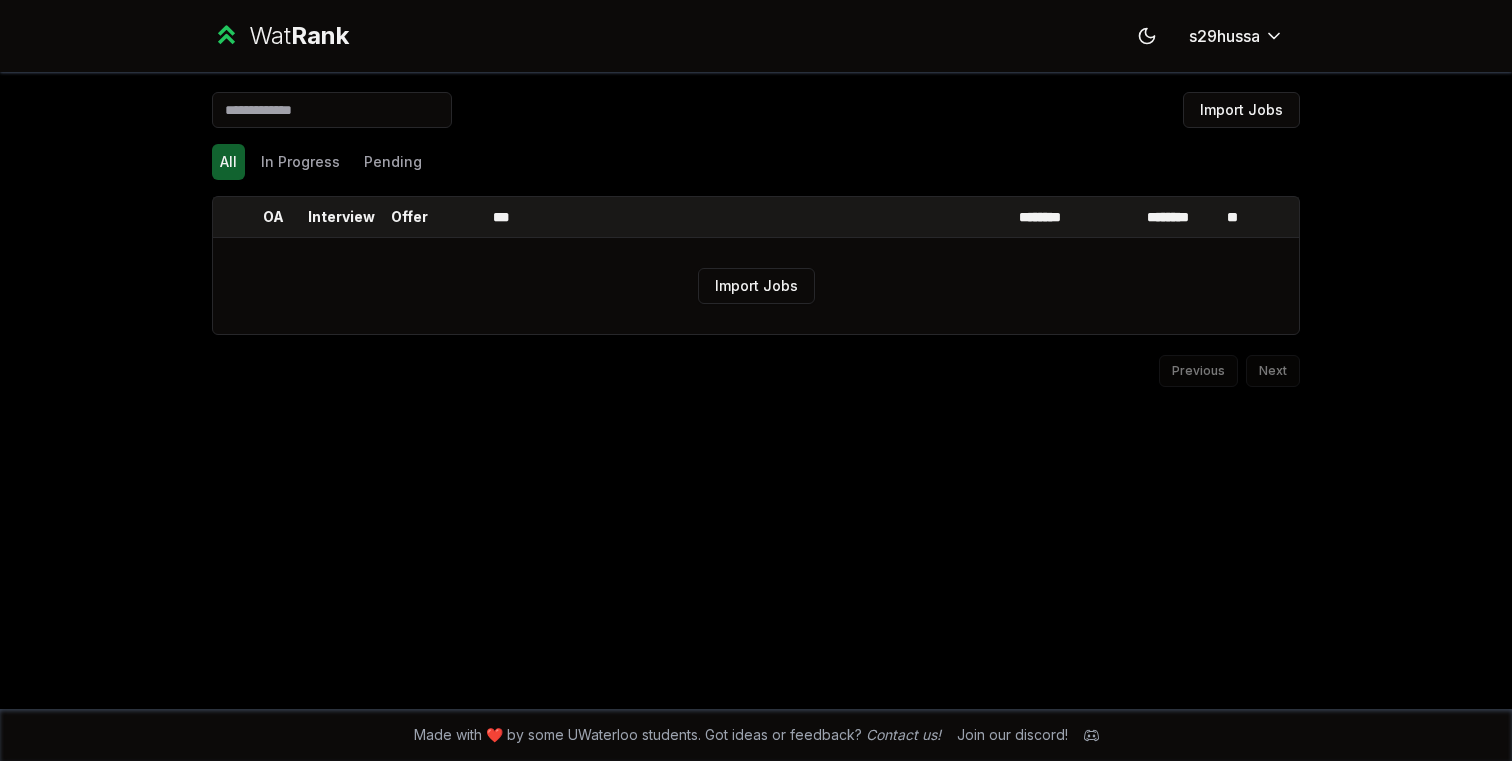 click on "Wat Rank Toggle theme s29hussa" at bounding box center (756, 36) 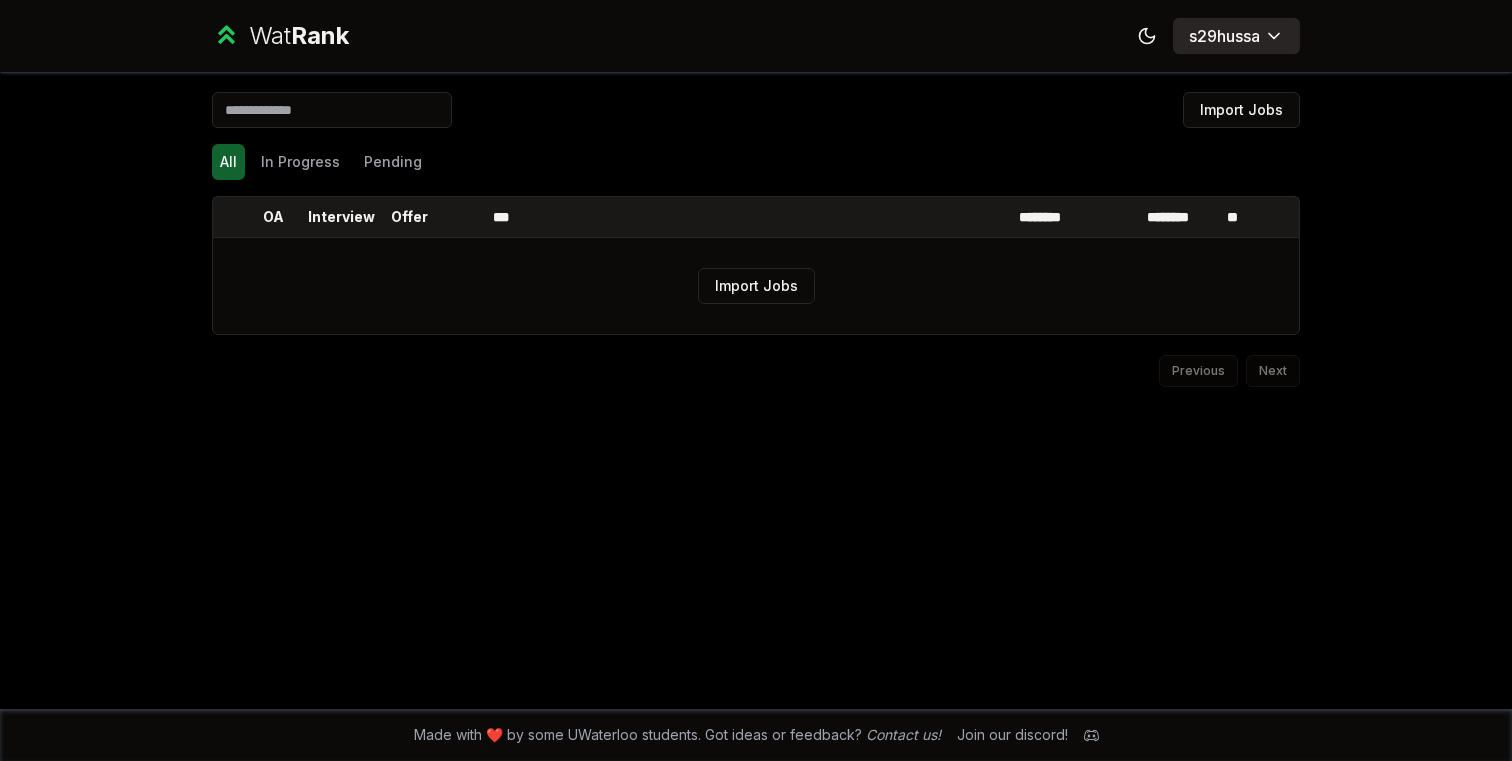 click on "Wat Rank Toggle theme s29hussa Import Jobs All In Progress Pending OA Interview Offer *** ******** ******** ** Import Jobs Previous Next Made with ❤️ by some UWaterloo students. Got ideas or feedback?   Contact us! Join our discord!" at bounding box center [756, 380] 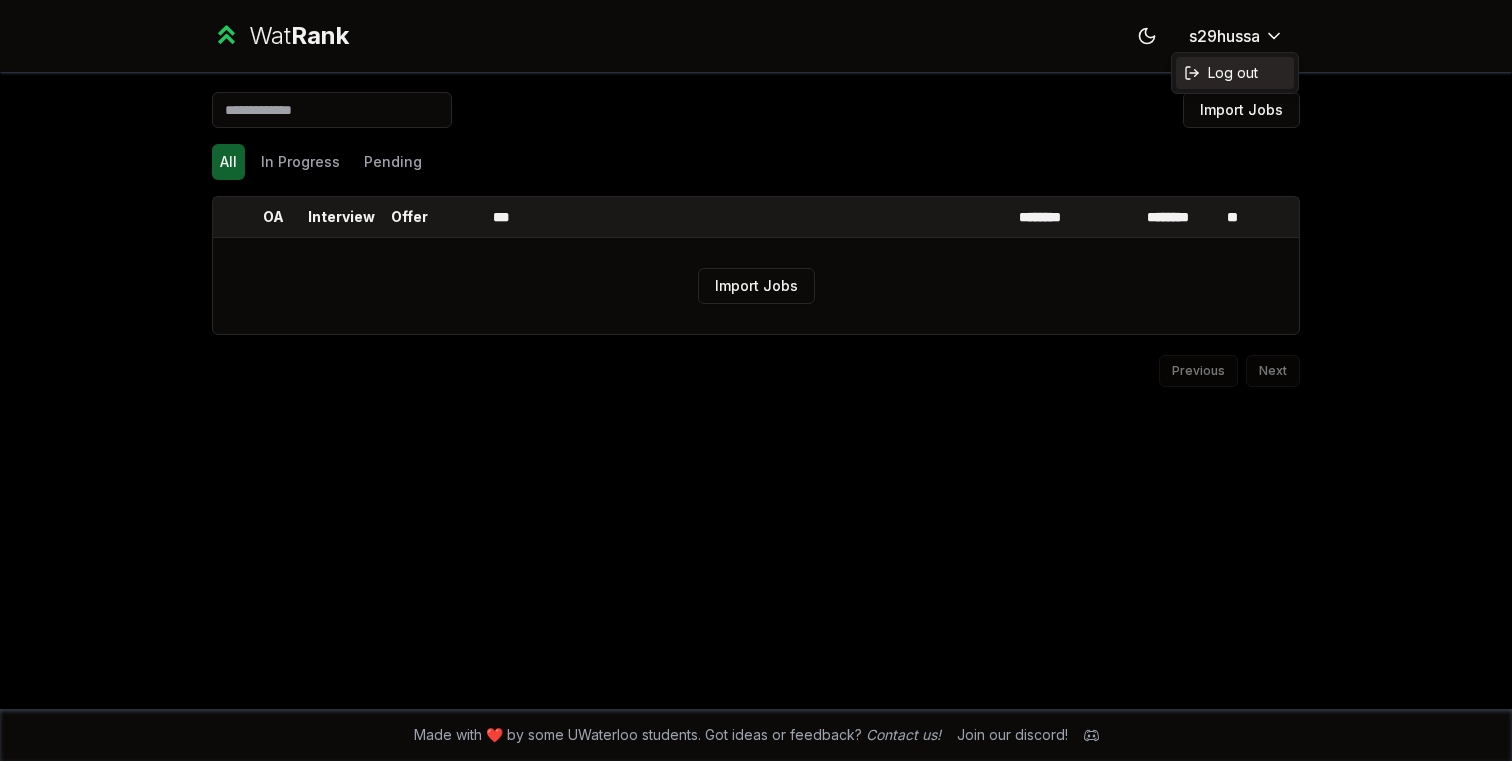 click on "Log out" at bounding box center (1233, 73) 